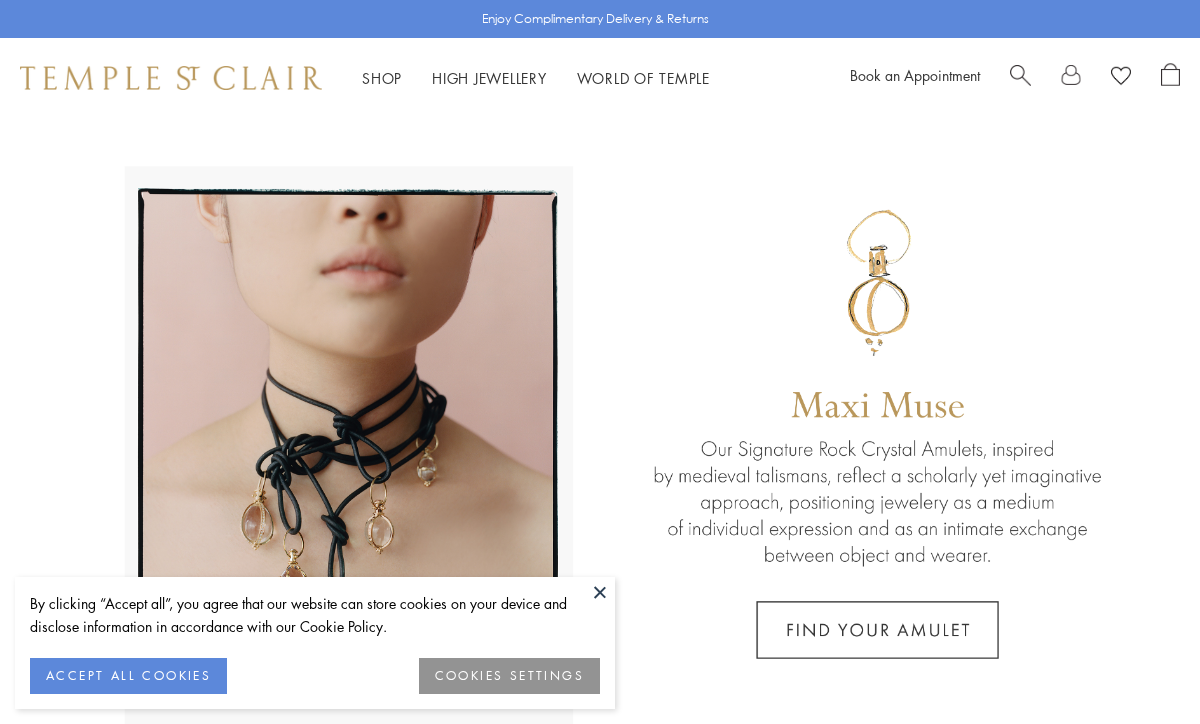 scroll, scrollTop: 0, scrollLeft: 0, axis: both 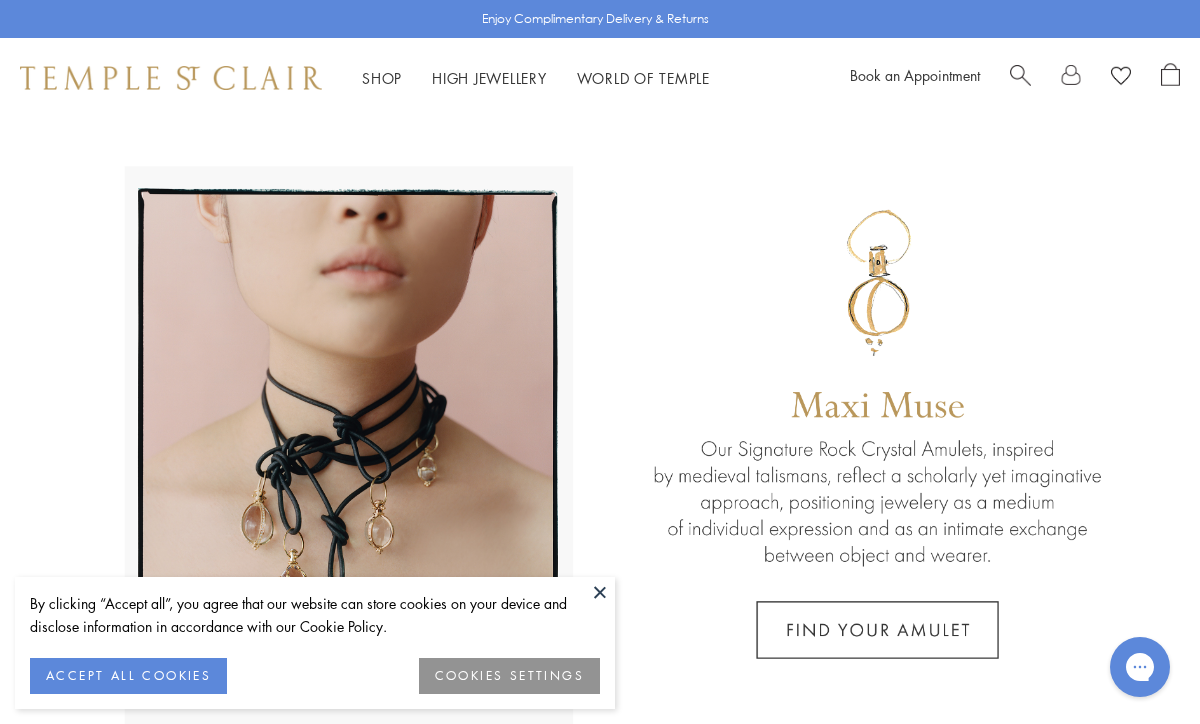 click at bounding box center [600, 592] 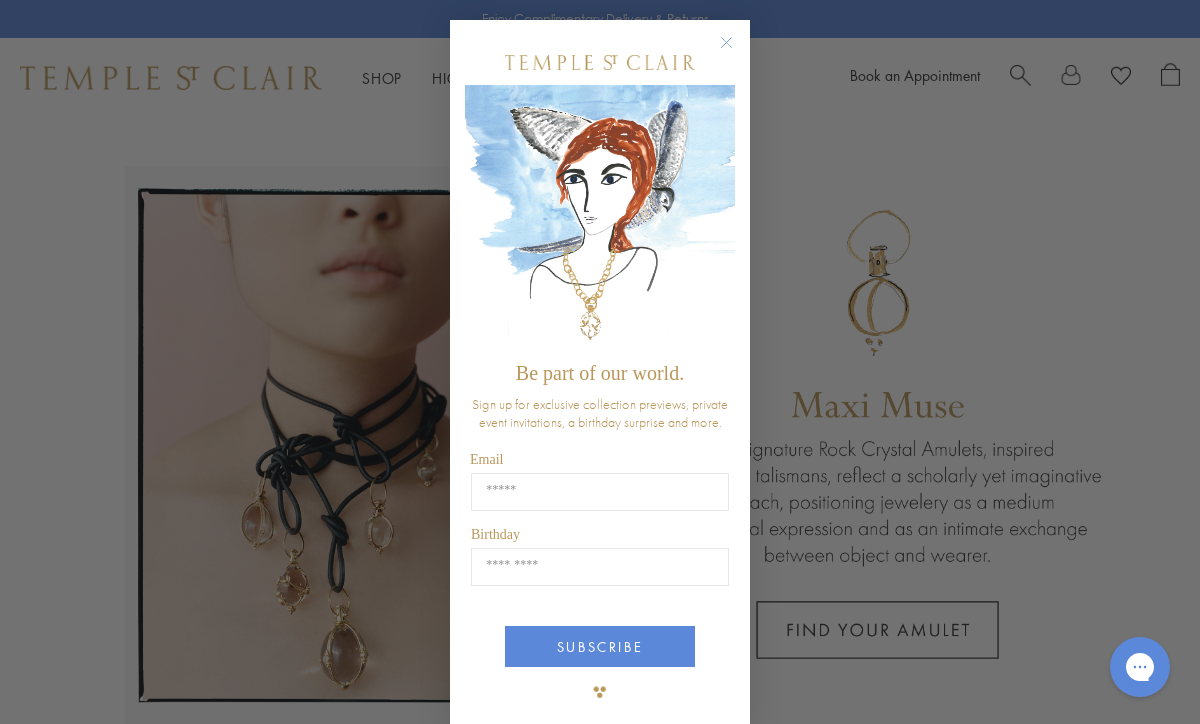 click 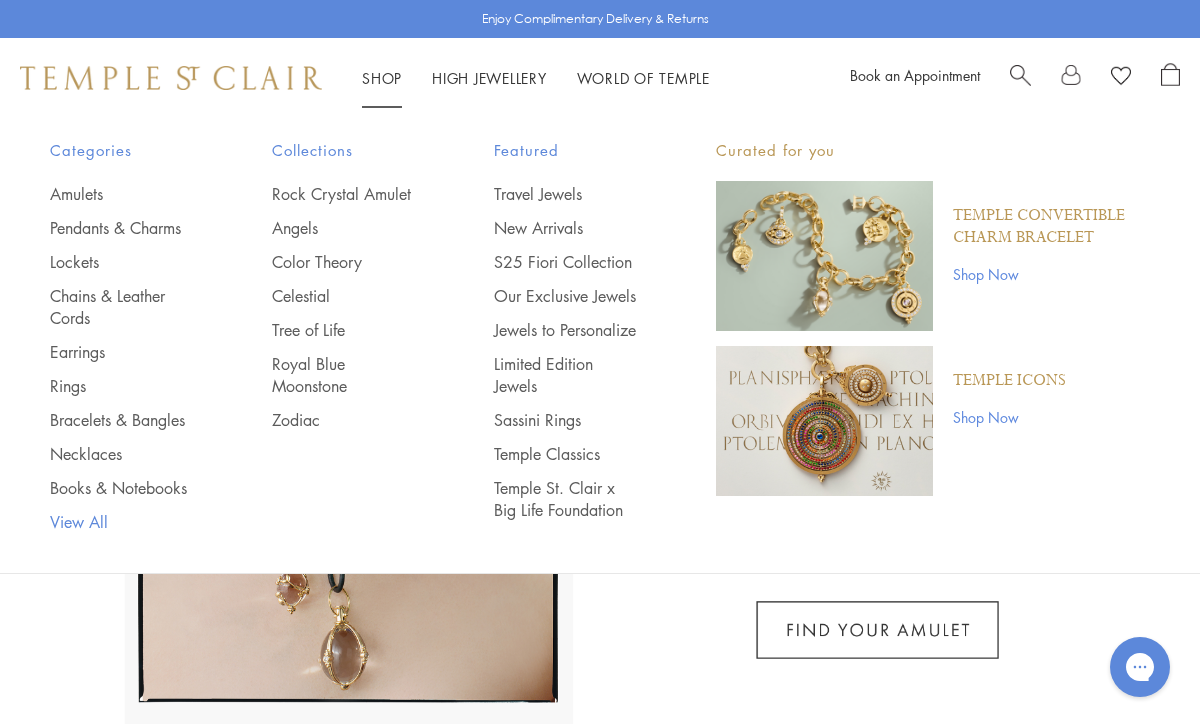 click on "View All" at bounding box center (121, 522) 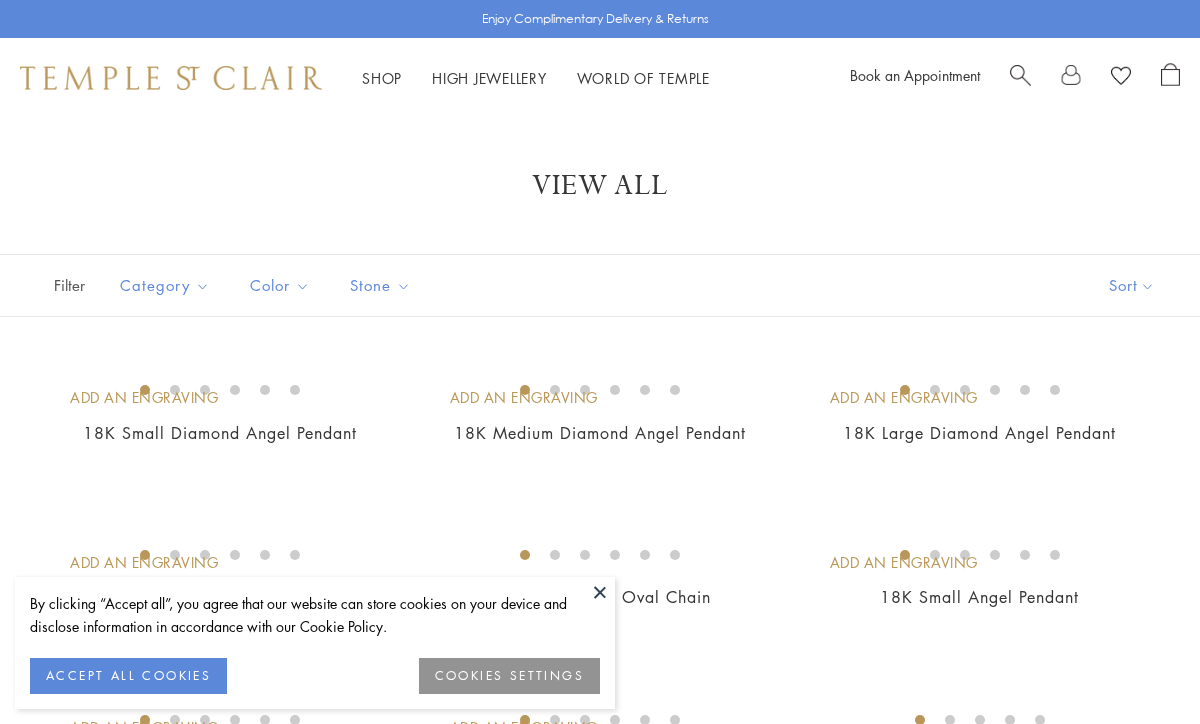 scroll, scrollTop: 0, scrollLeft: 0, axis: both 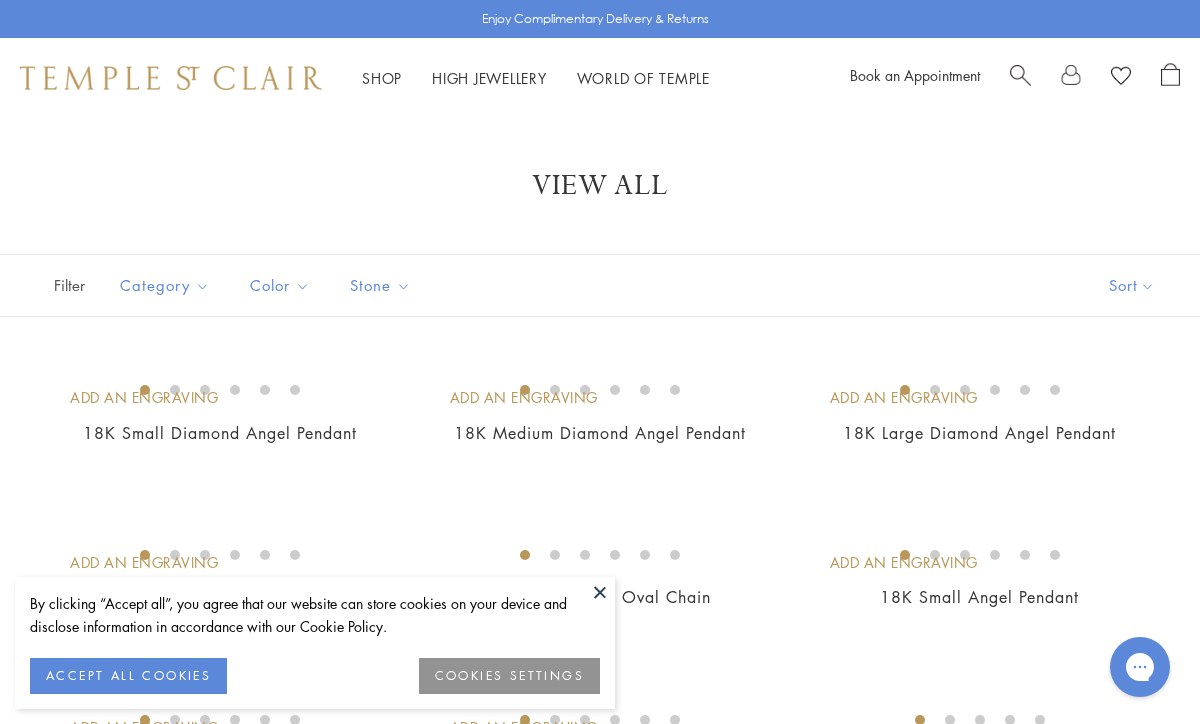 click at bounding box center (600, 592) 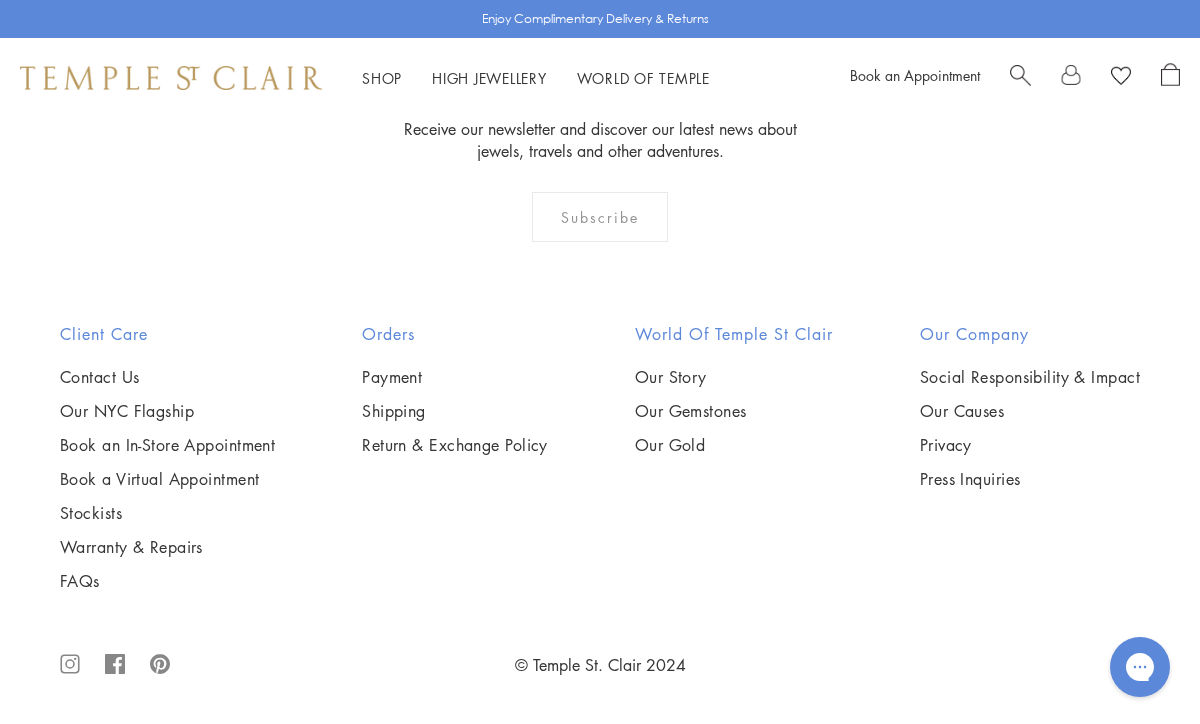 scroll, scrollTop: 13307, scrollLeft: 0, axis: vertical 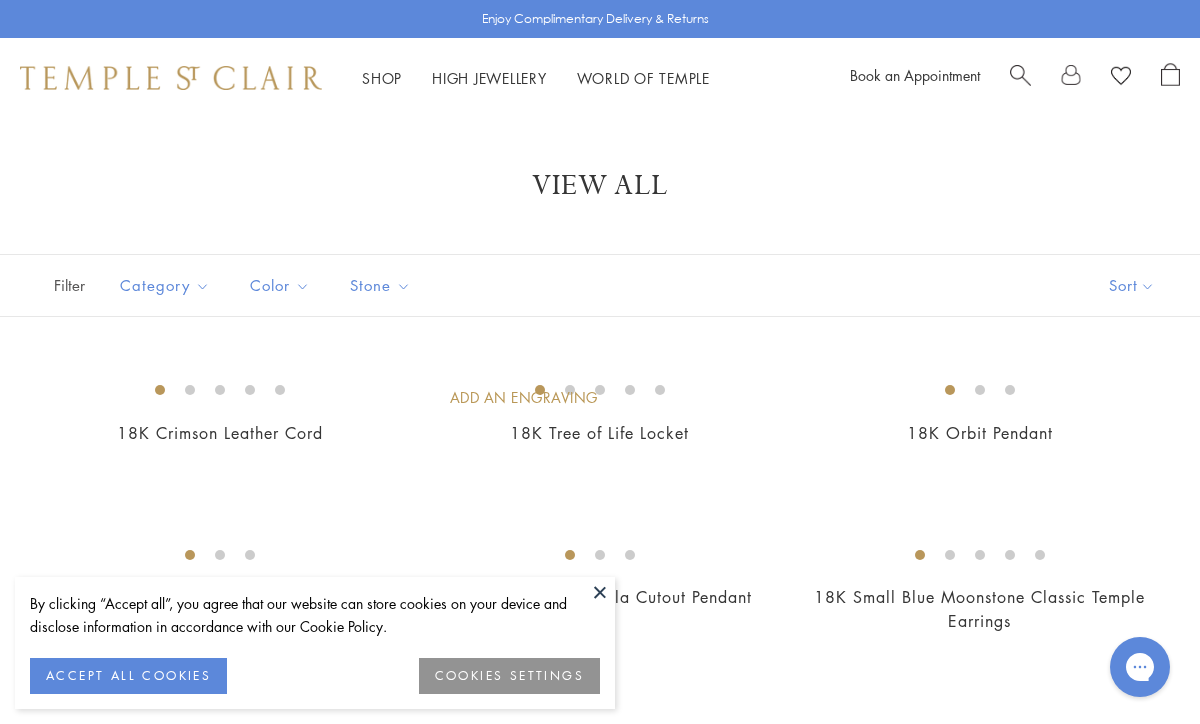 click on "ACCEPT ALL COOKIES" at bounding box center [128, 676] 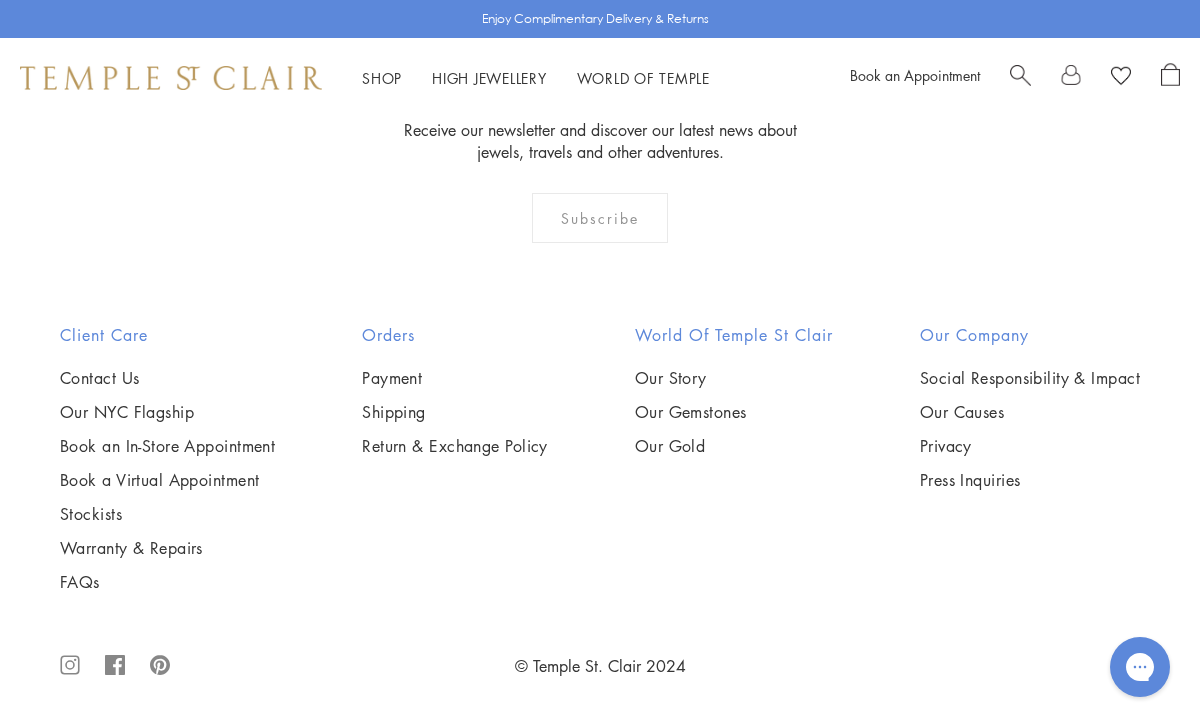 scroll, scrollTop: 8839, scrollLeft: 0, axis: vertical 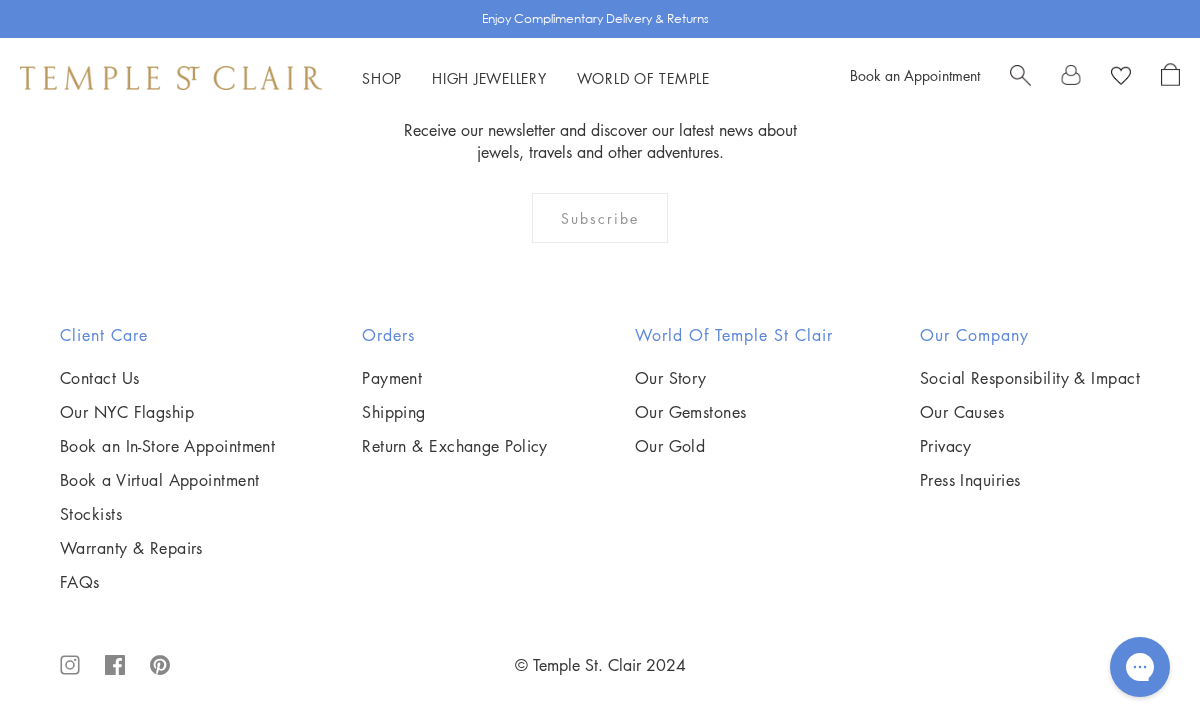 click on "5" at bounding box center (631, -106) 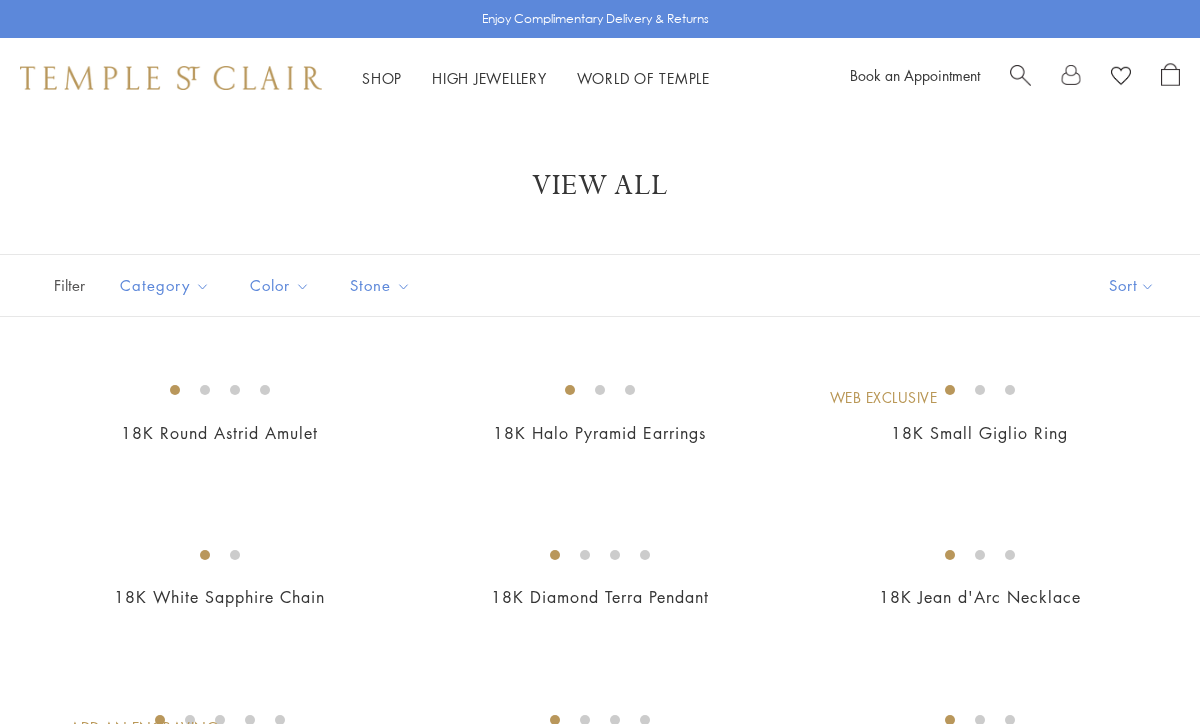 scroll, scrollTop: 0, scrollLeft: 0, axis: both 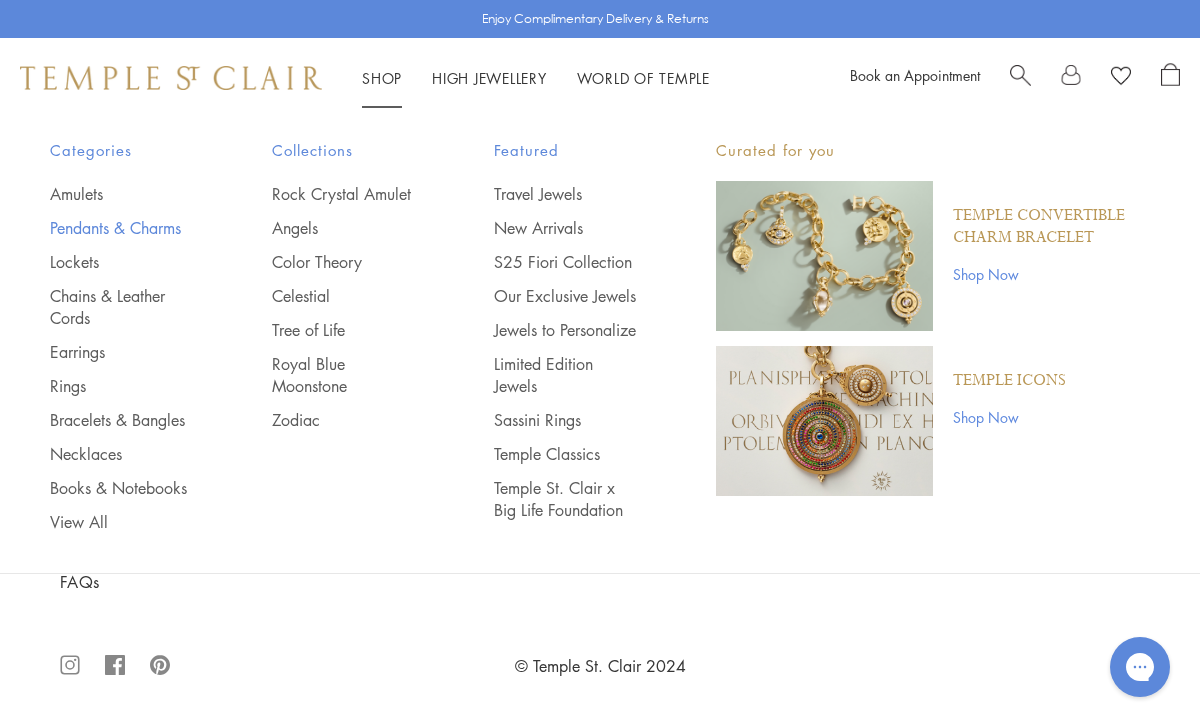 click on "Pendants & Charms" at bounding box center [121, 228] 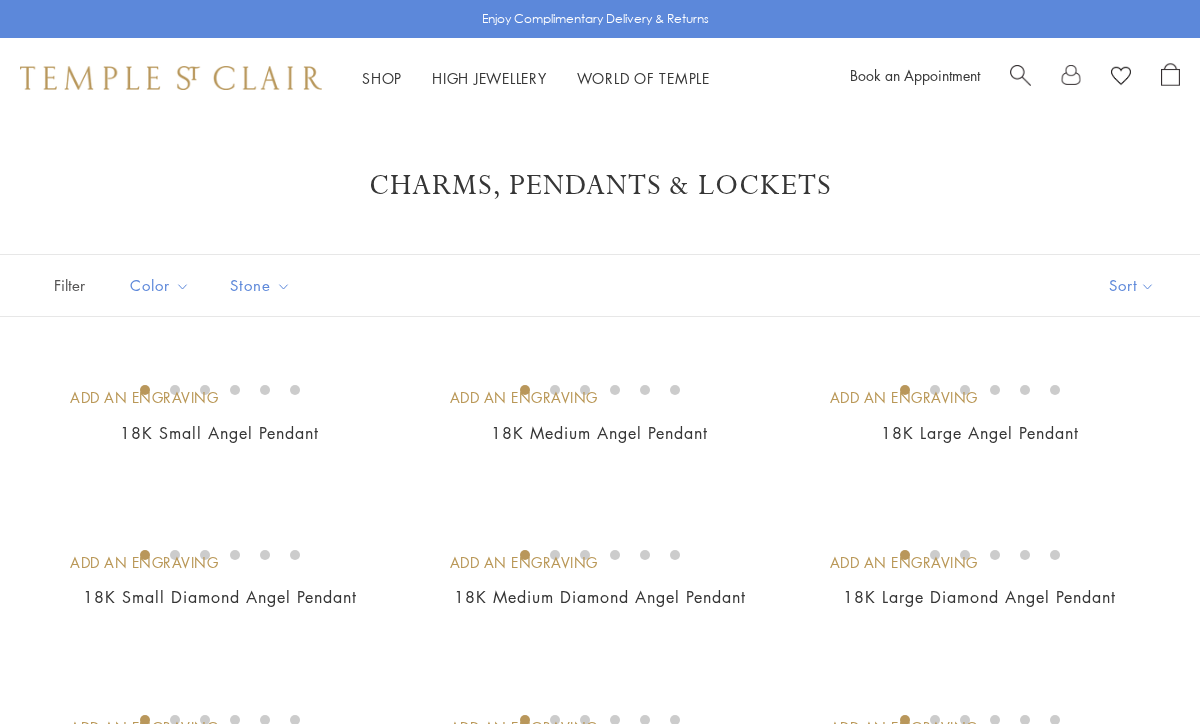 scroll, scrollTop: 0, scrollLeft: 0, axis: both 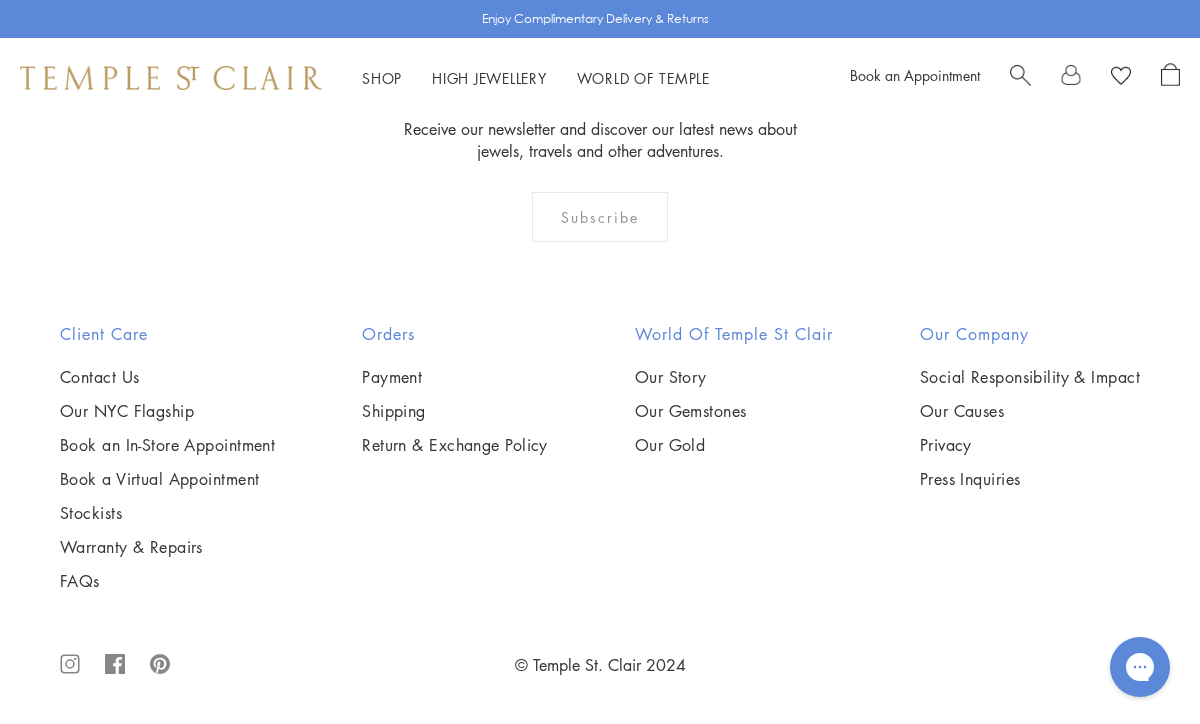 click on "2" at bounding box center [568, -107] 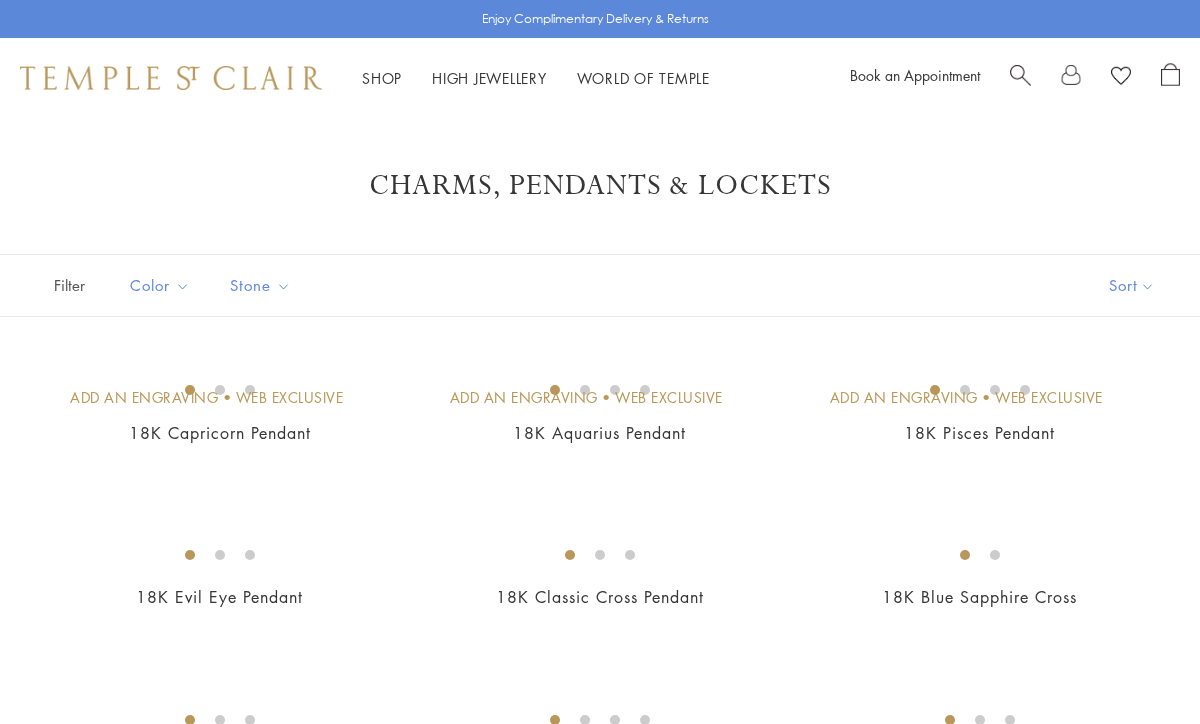 scroll, scrollTop: 0, scrollLeft: 0, axis: both 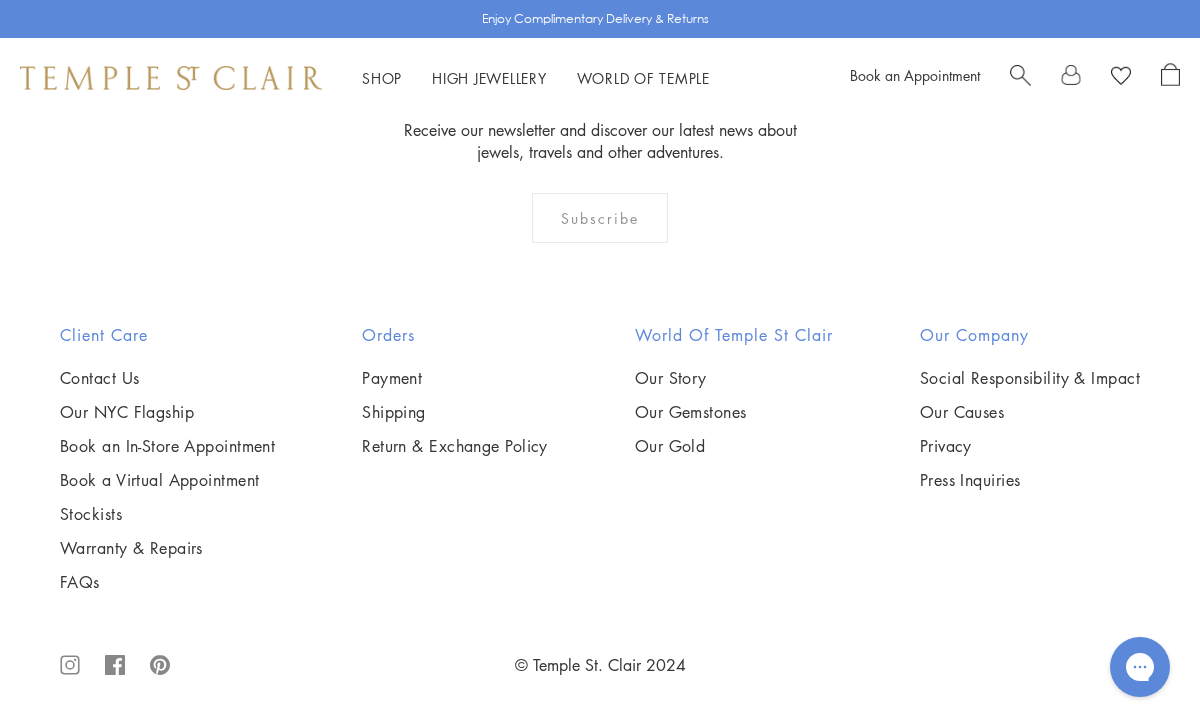 click on "3" at bounding box center [665, -106] 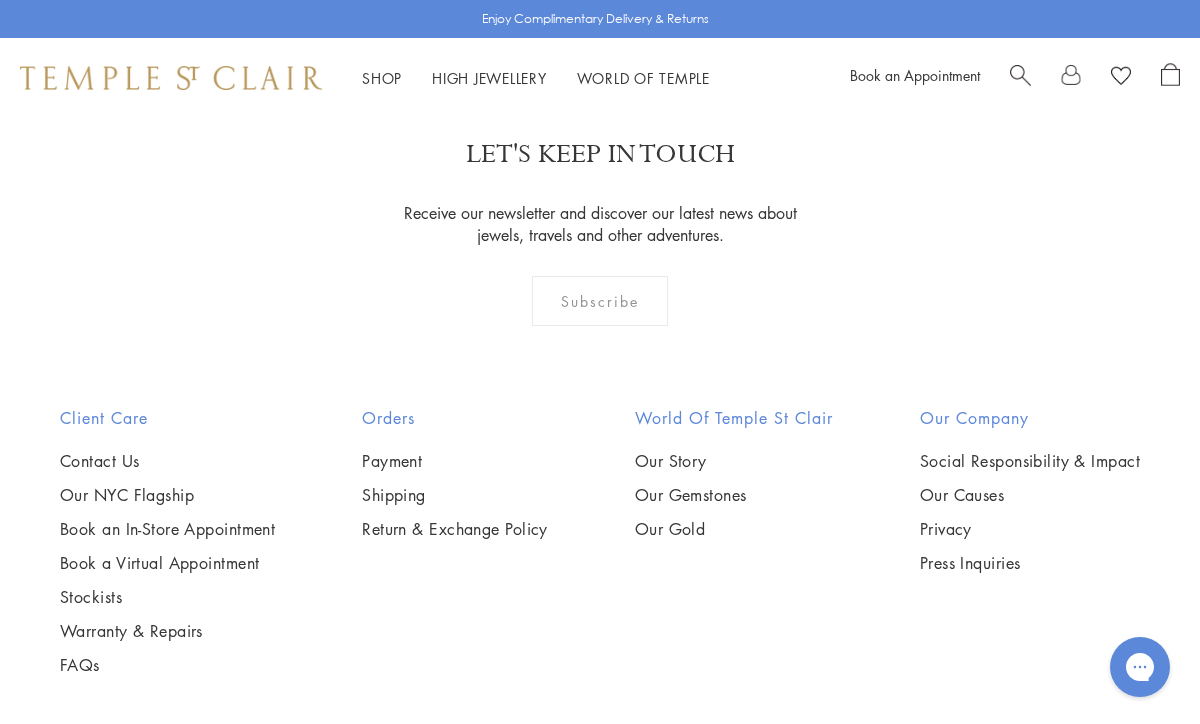 scroll, scrollTop: 862, scrollLeft: 0, axis: vertical 